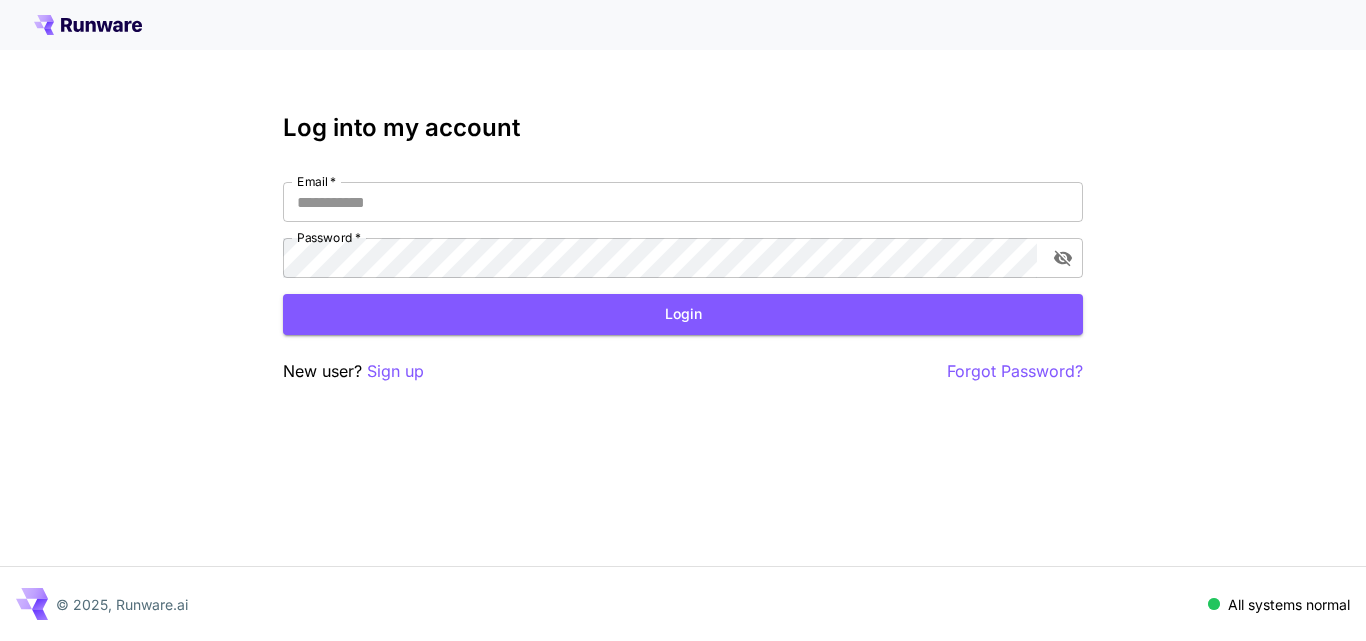 scroll, scrollTop: 0, scrollLeft: 0, axis: both 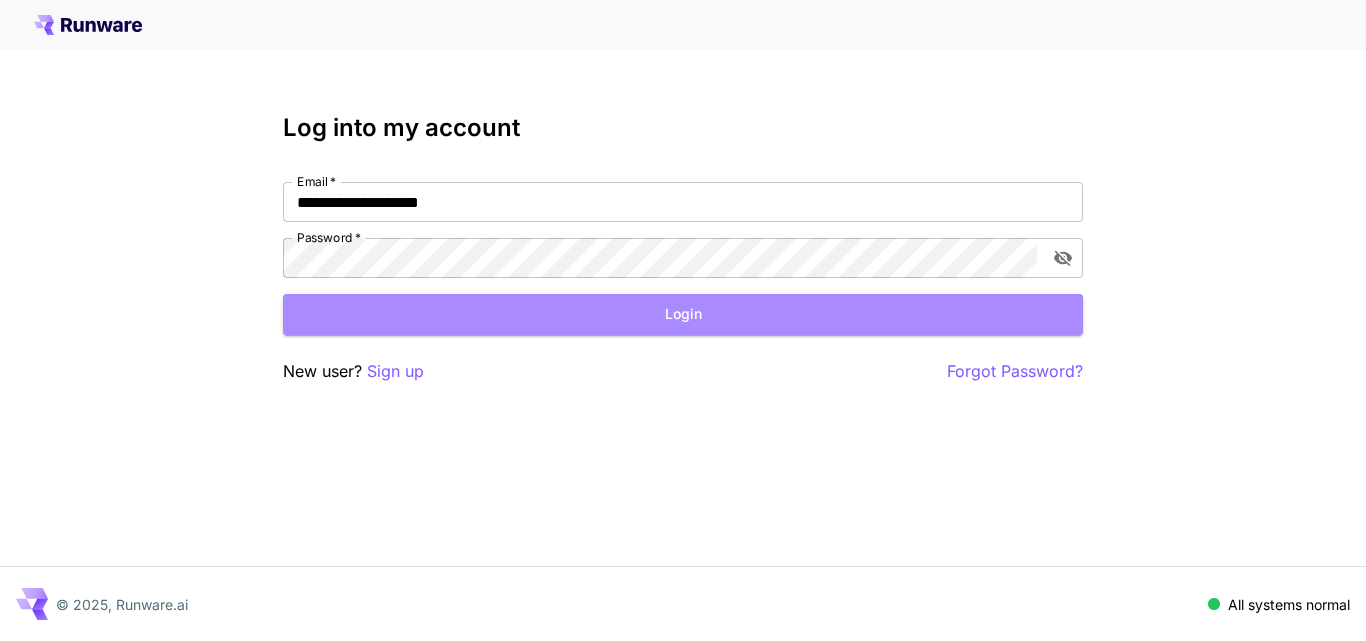 click on "Login" at bounding box center [683, 314] 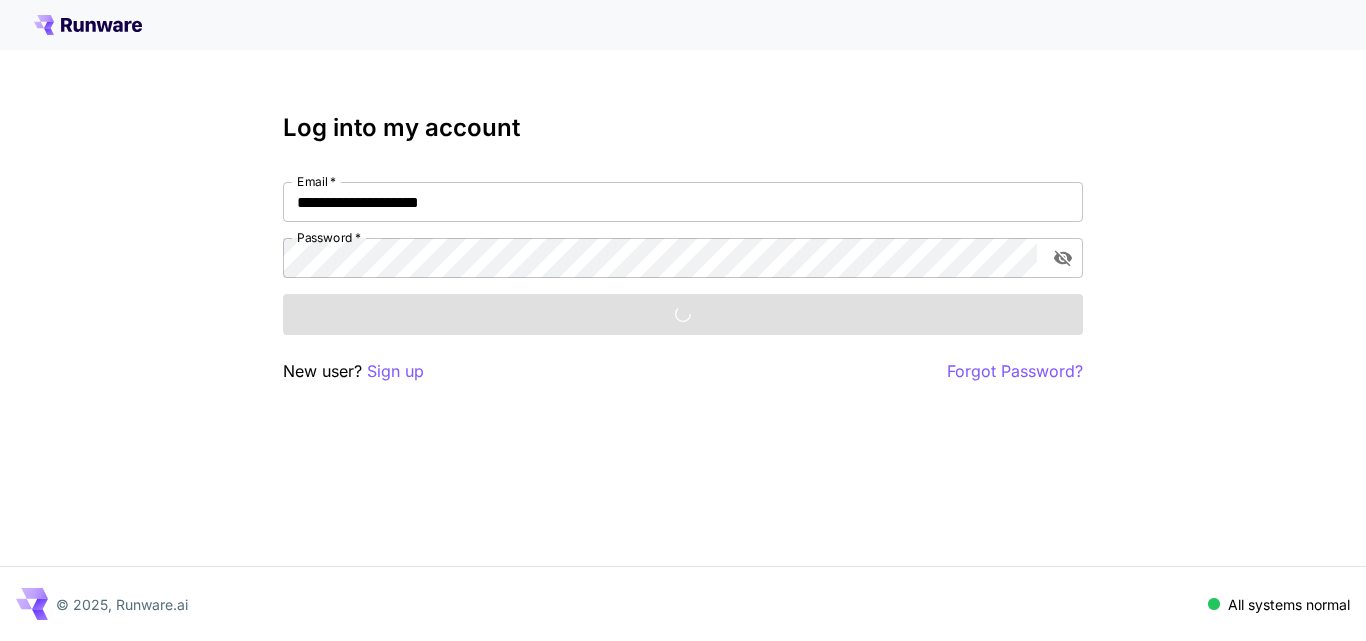 scroll, scrollTop: 0, scrollLeft: 0, axis: both 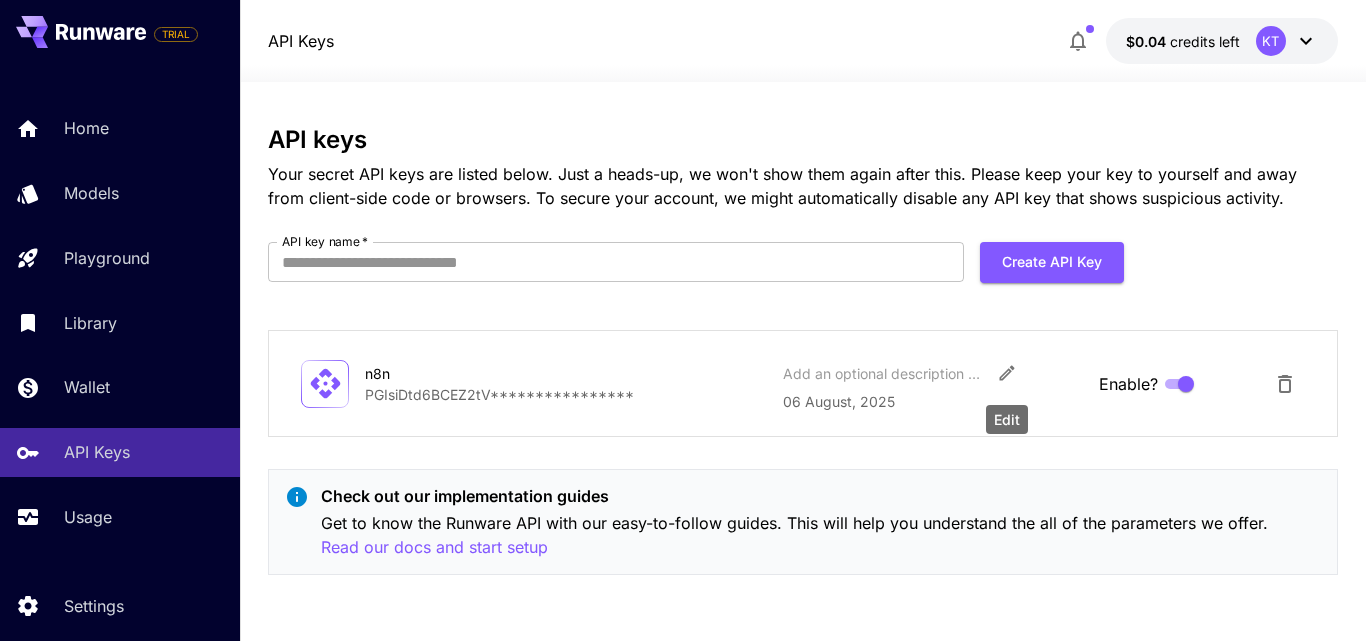 click at bounding box center [1007, 373] 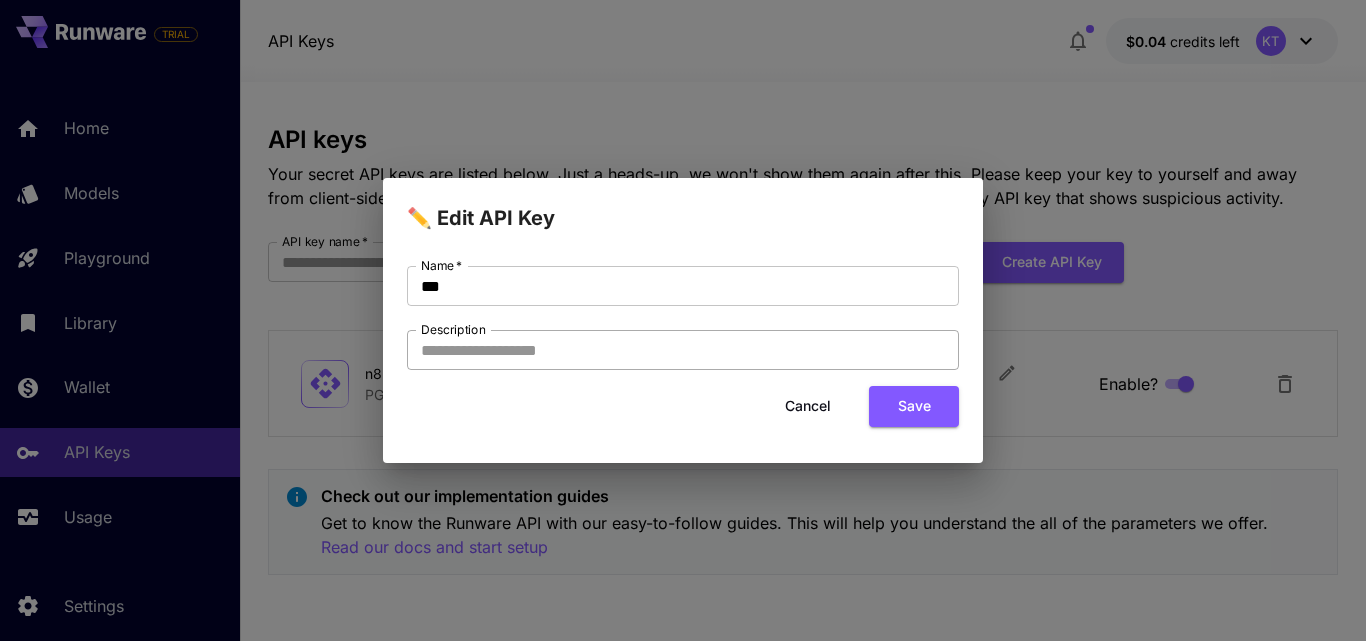 click on "Description" at bounding box center [683, 350] 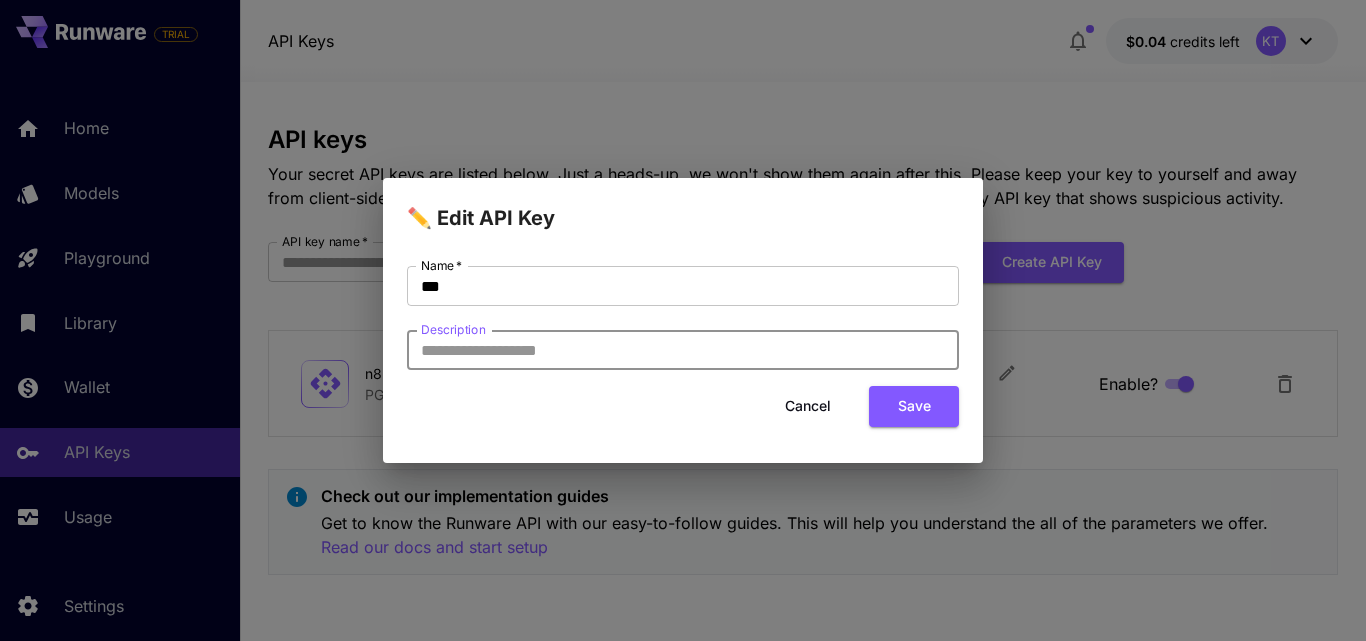 click on "Description" at bounding box center (683, 350) 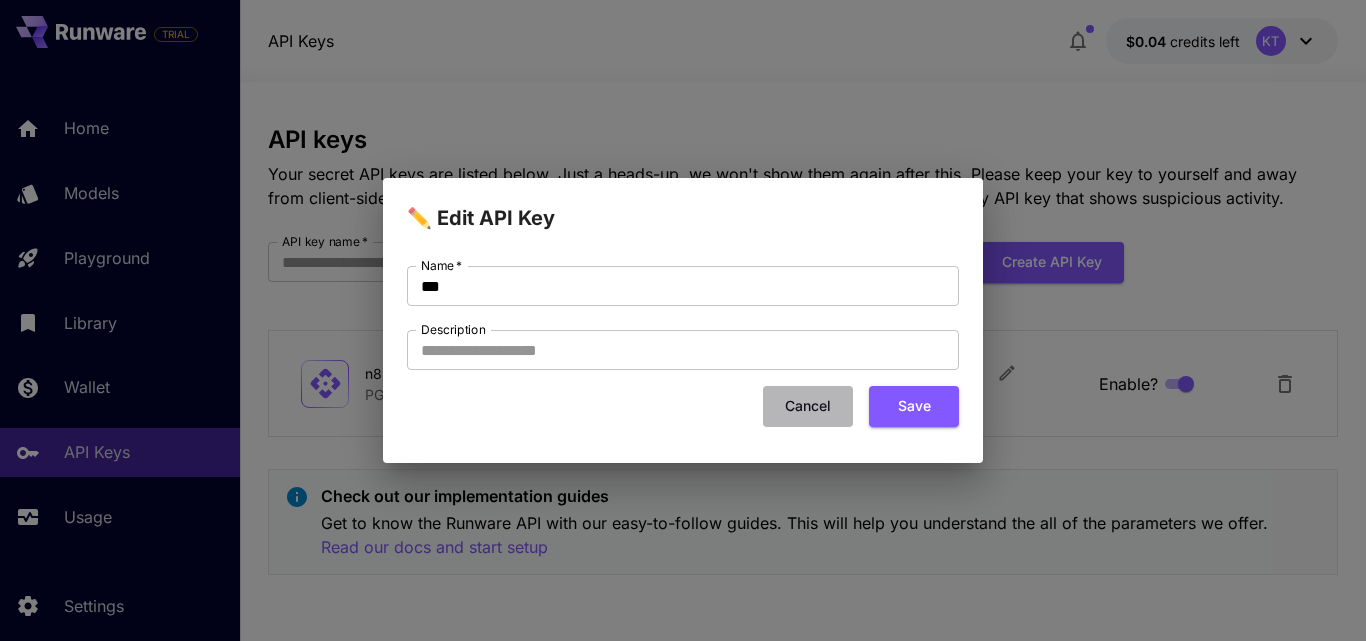 click on "Cancel" at bounding box center [808, 406] 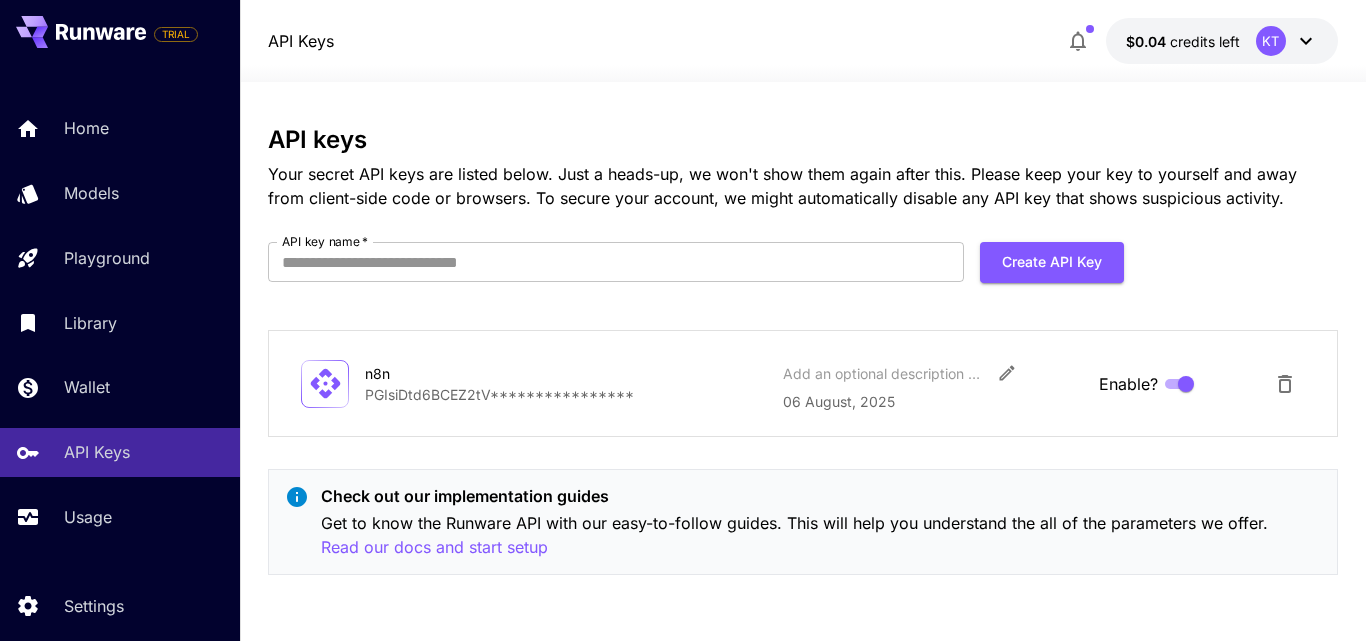 click 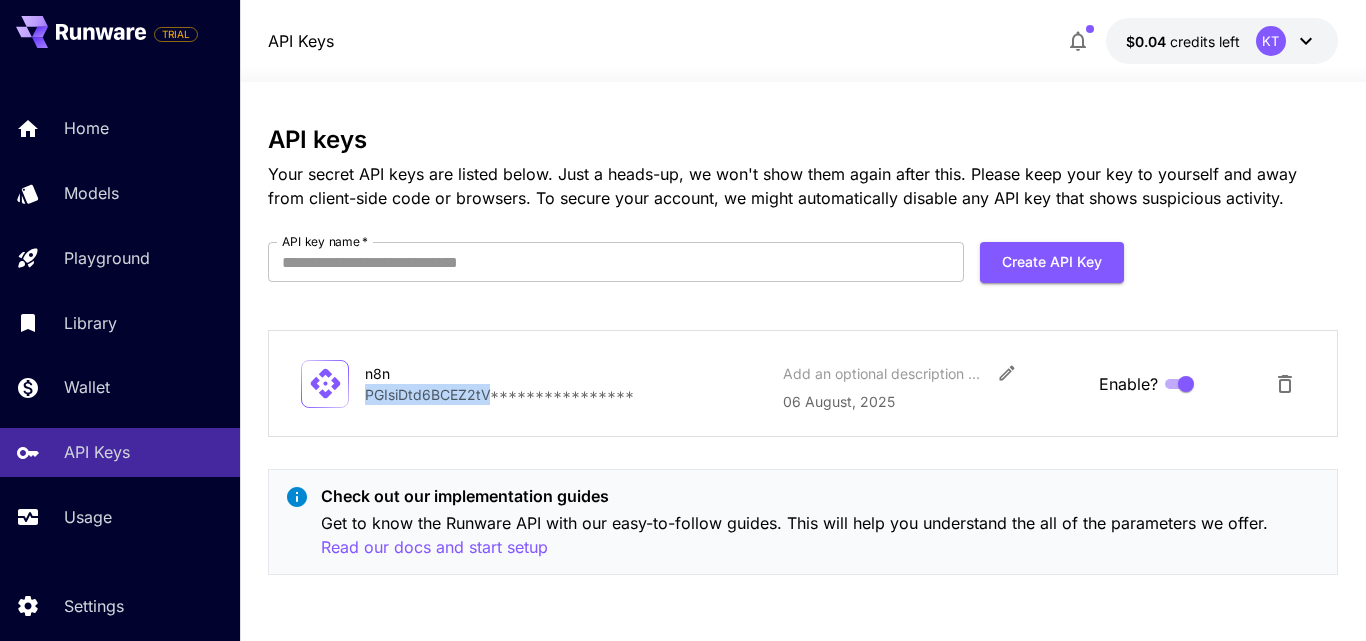 click on "**********" at bounding box center (565, 394) 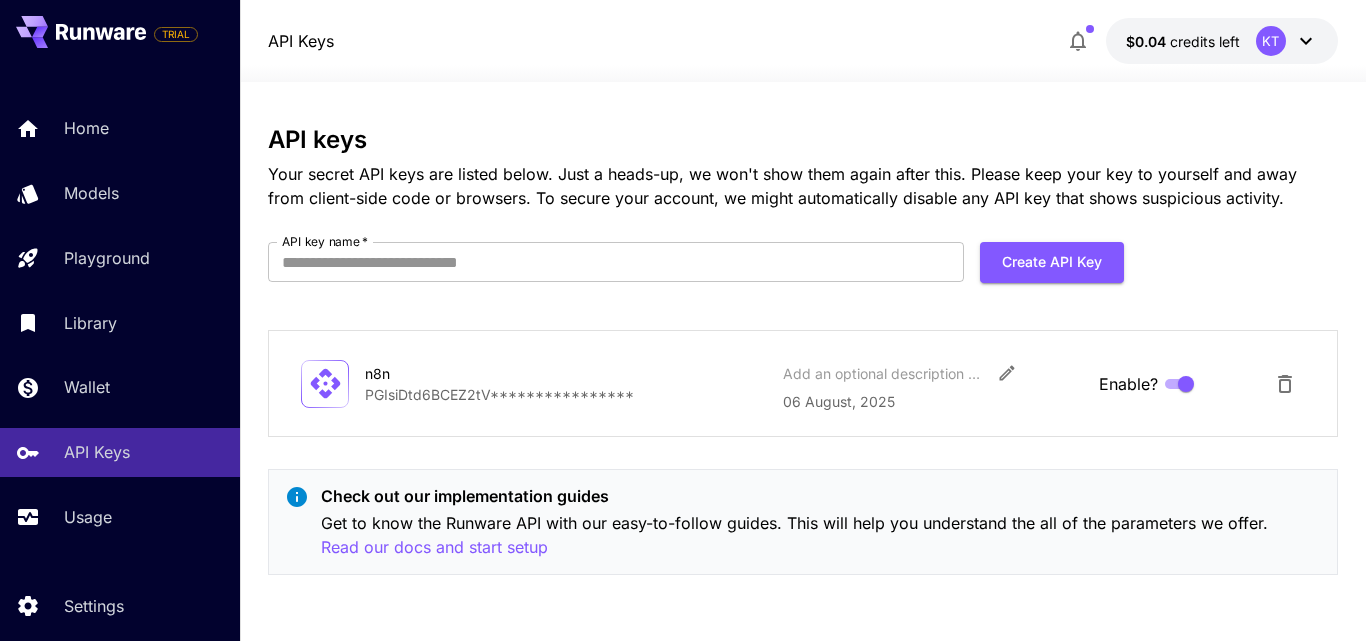 click on "**********" at bounding box center [565, 394] 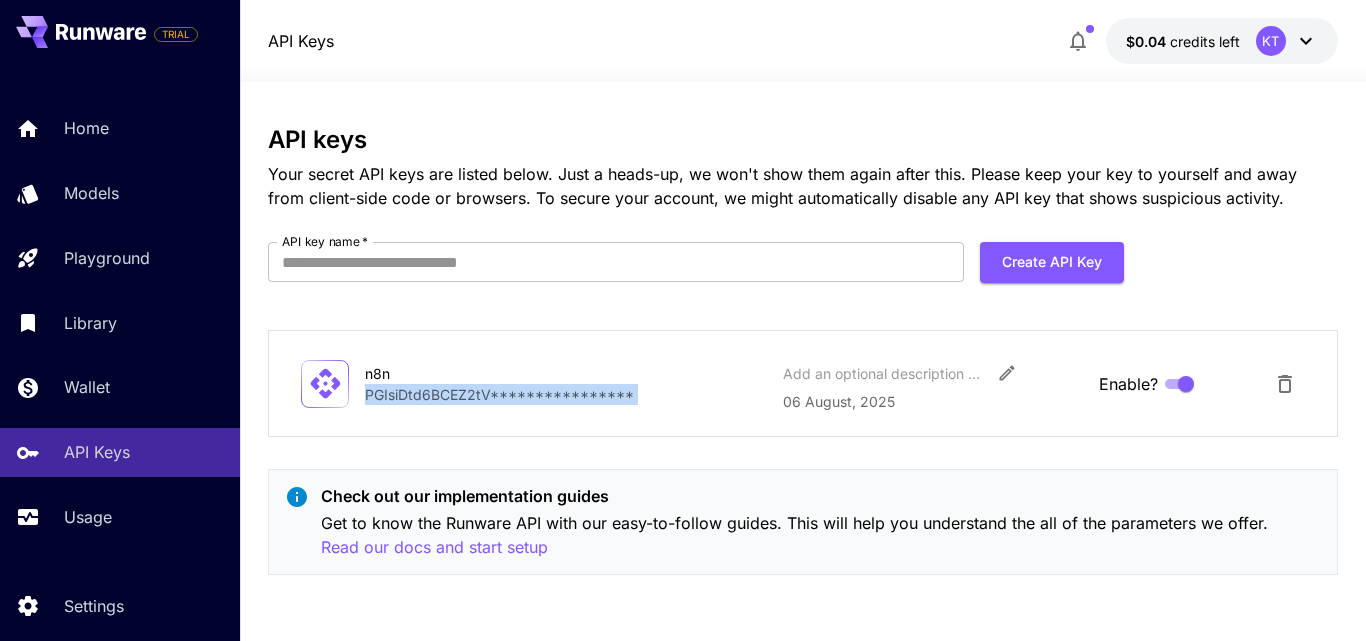 click on "**********" at bounding box center (565, 394) 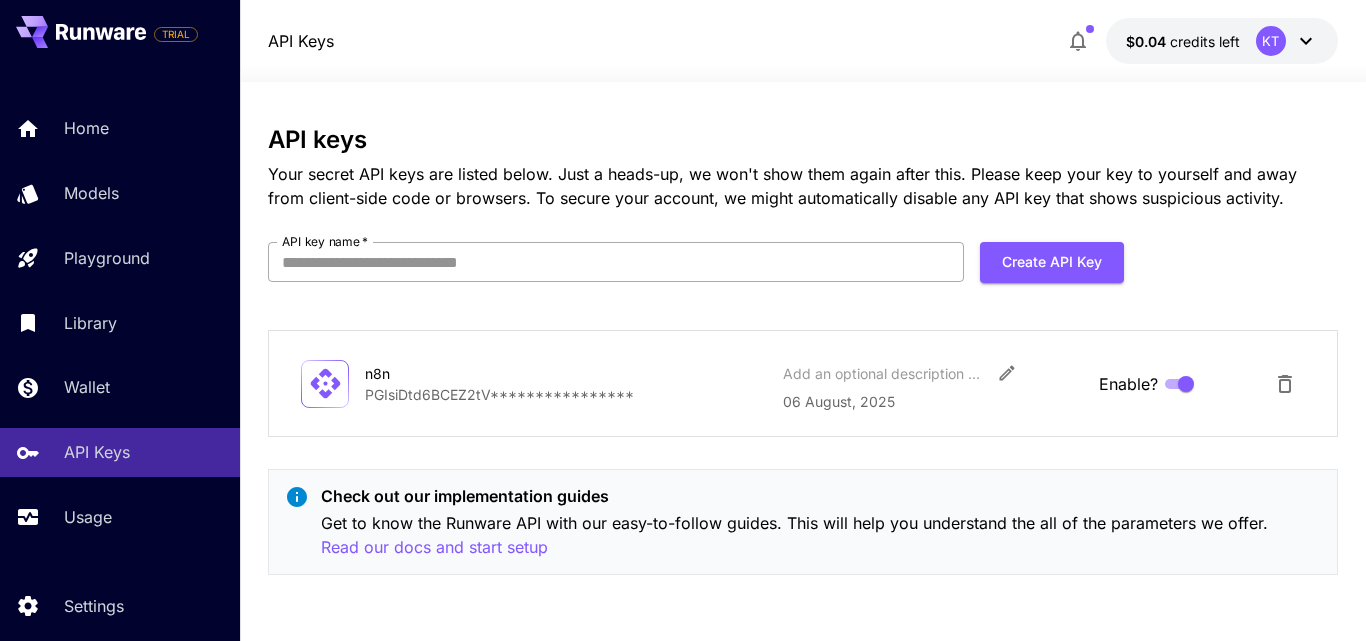 click on "API key name   *" at bounding box center (616, 262) 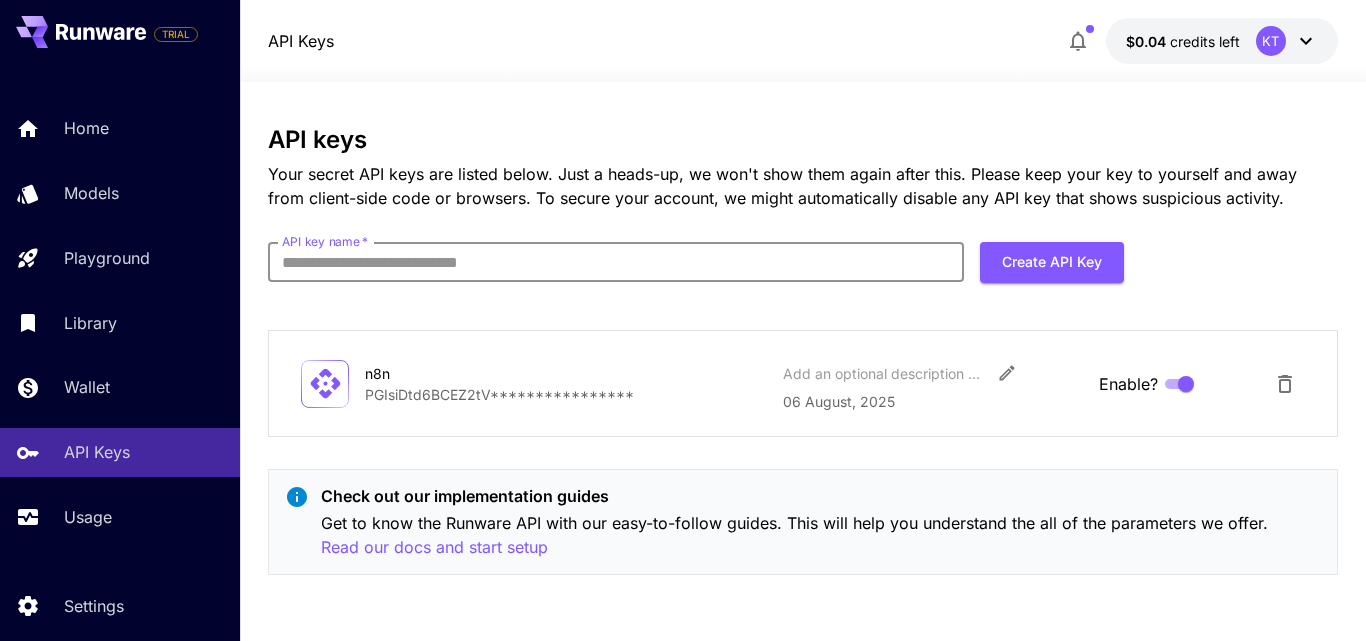 paste on "**********" 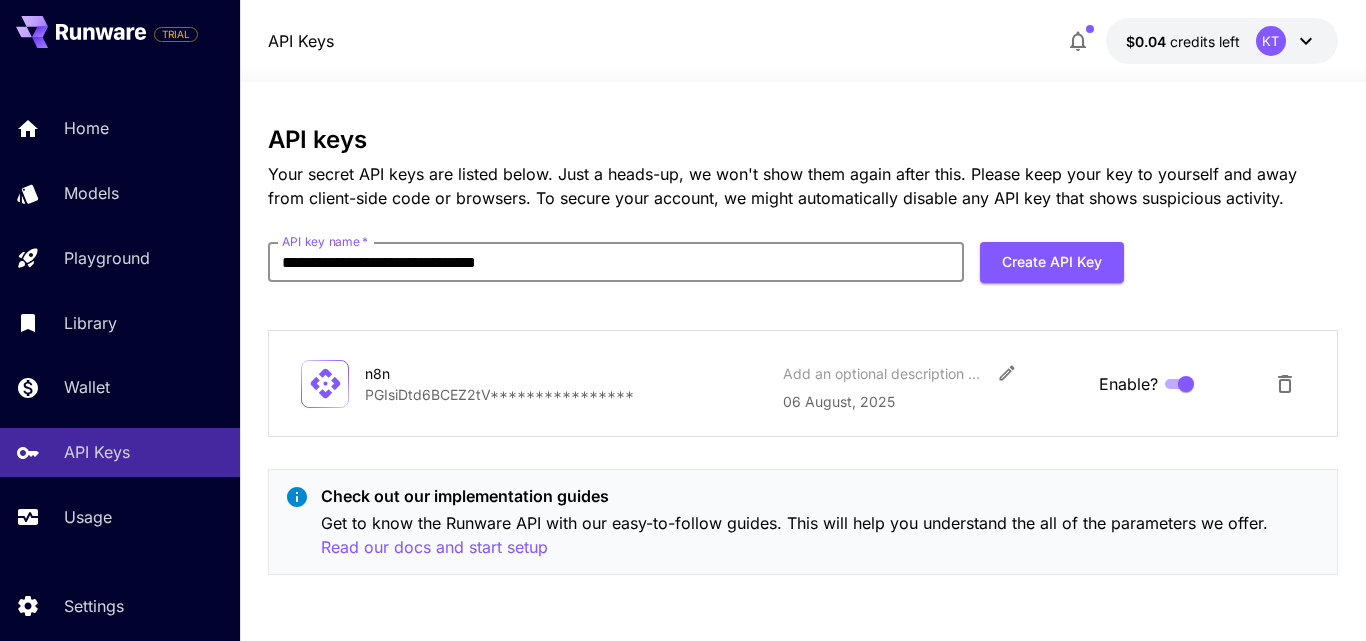 drag, startPoint x: 635, startPoint y: 274, endPoint x: 221, endPoint y: 295, distance: 414.53226 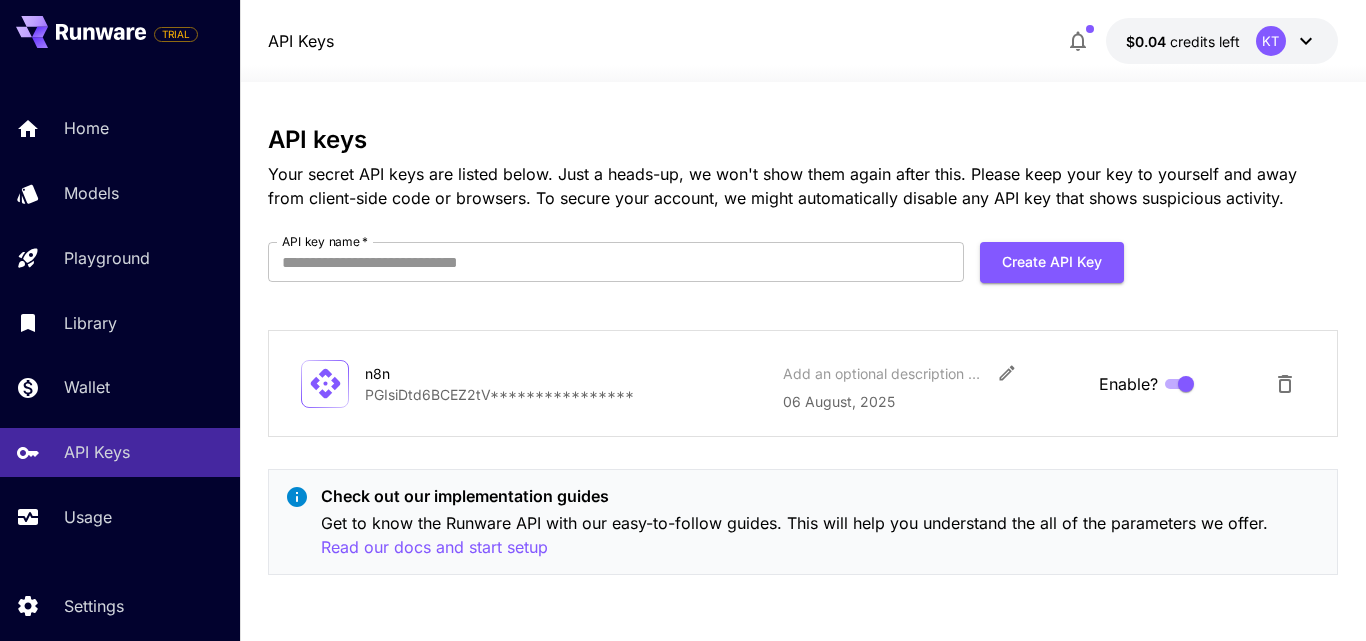 click 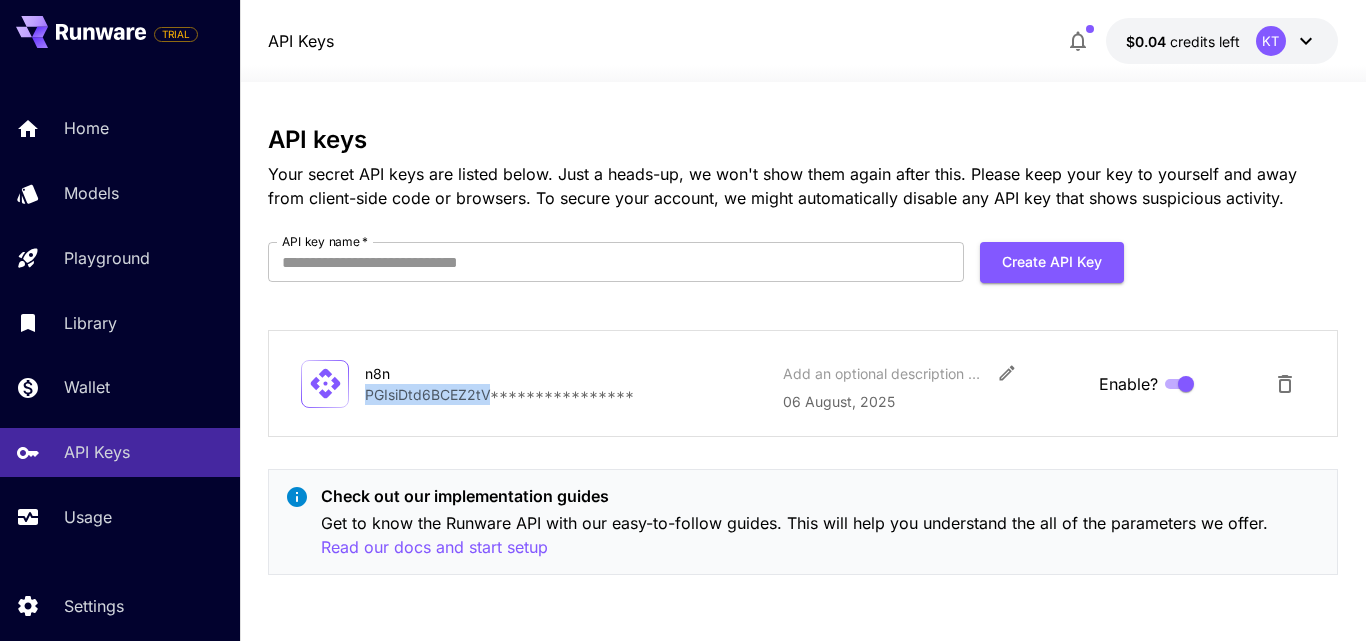click on "**********" at bounding box center [565, 394] 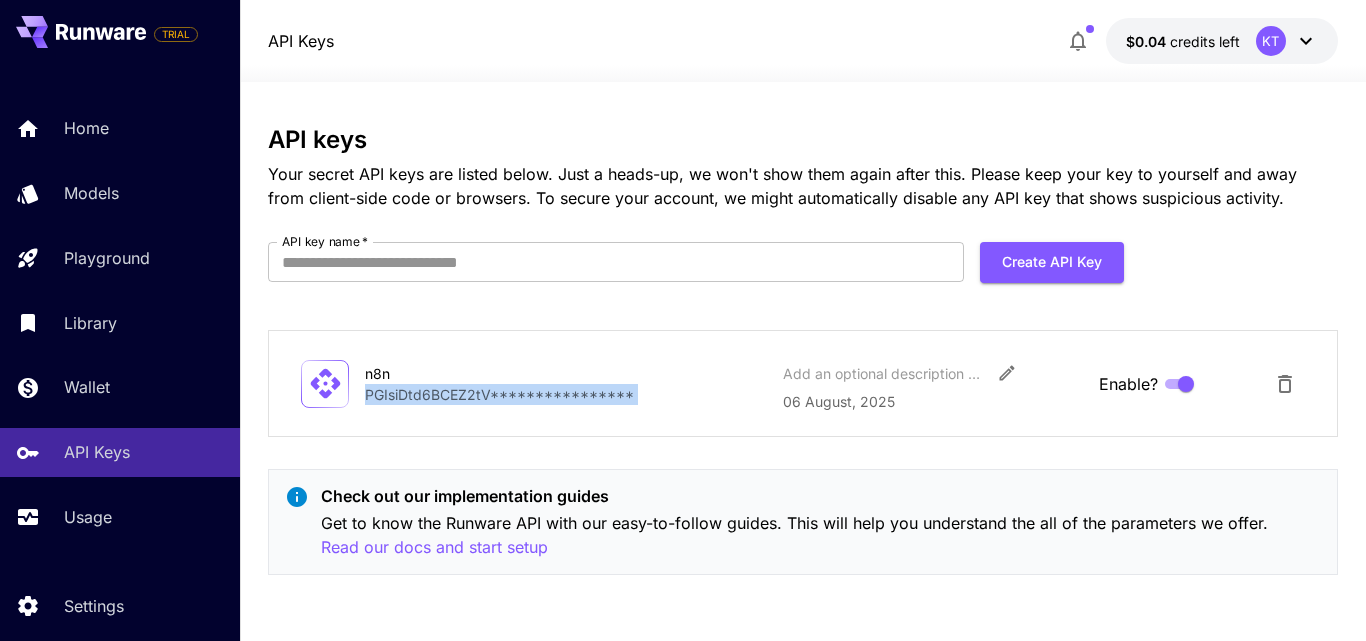 drag, startPoint x: 412, startPoint y: 389, endPoint x: 396, endPoint y: 389, distance: 16 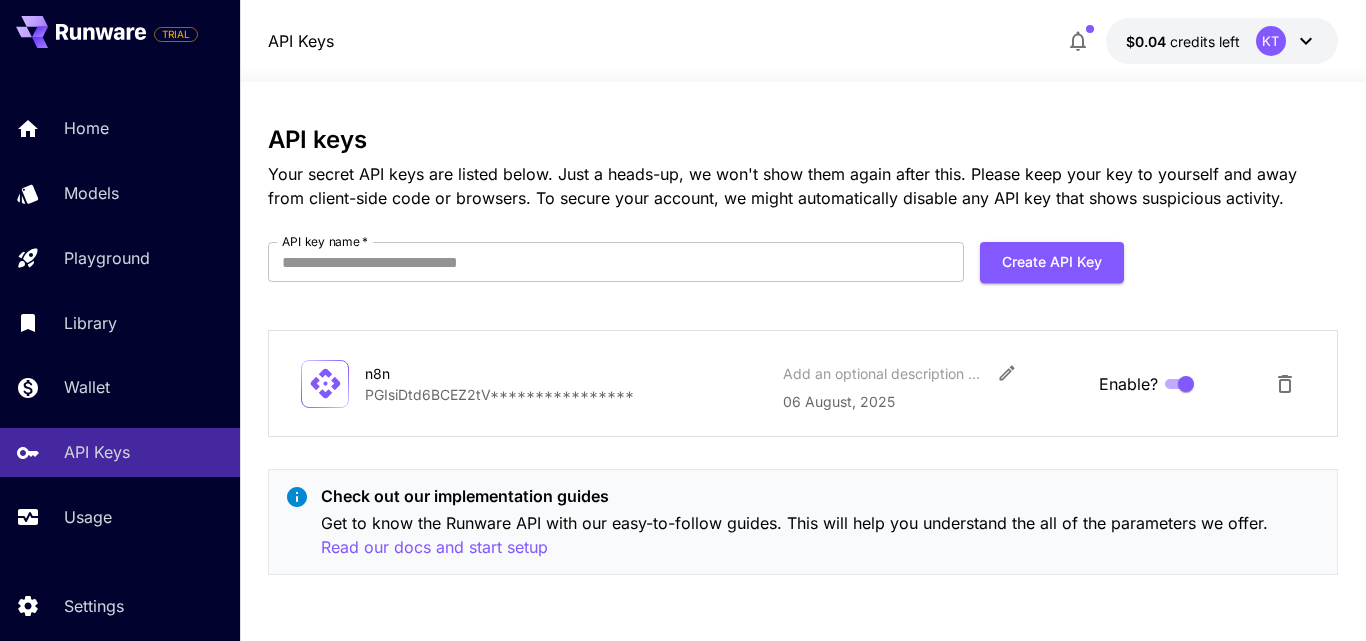 click on "n8n [KEY] Add an optional description or comment [DATE], [YEAR] Enable?" at bounding box center [803, 383] 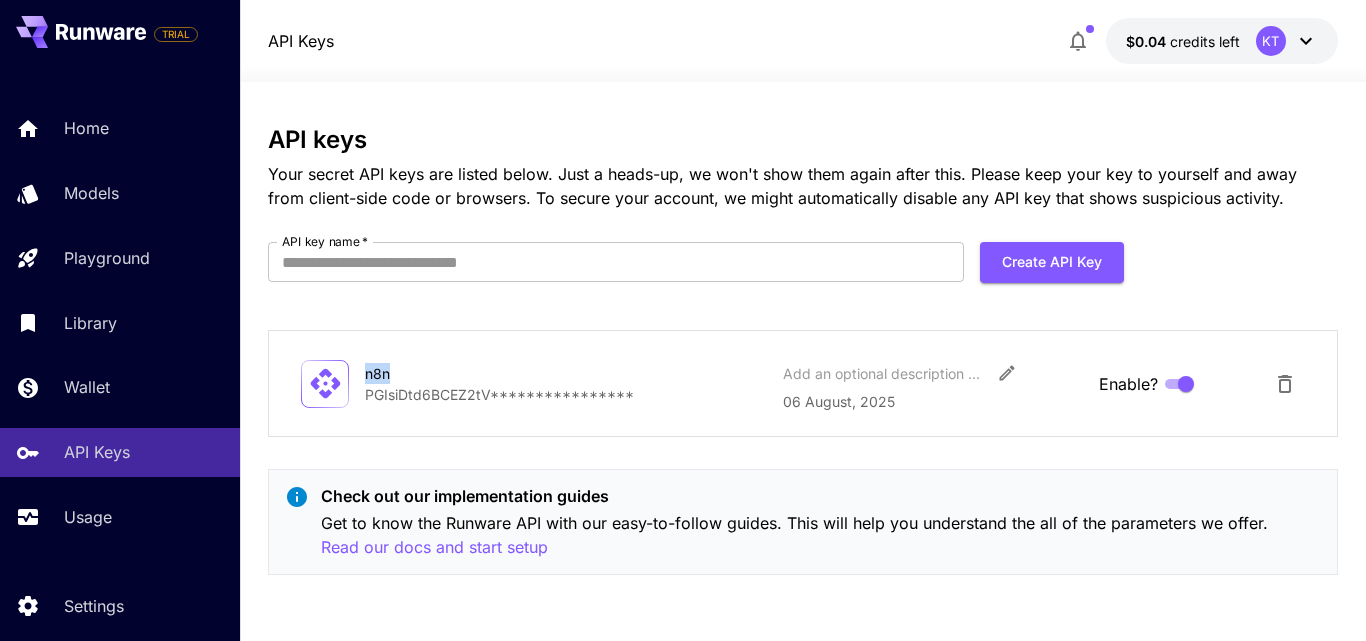 click on "n8n" at bounding box center [465, 373] 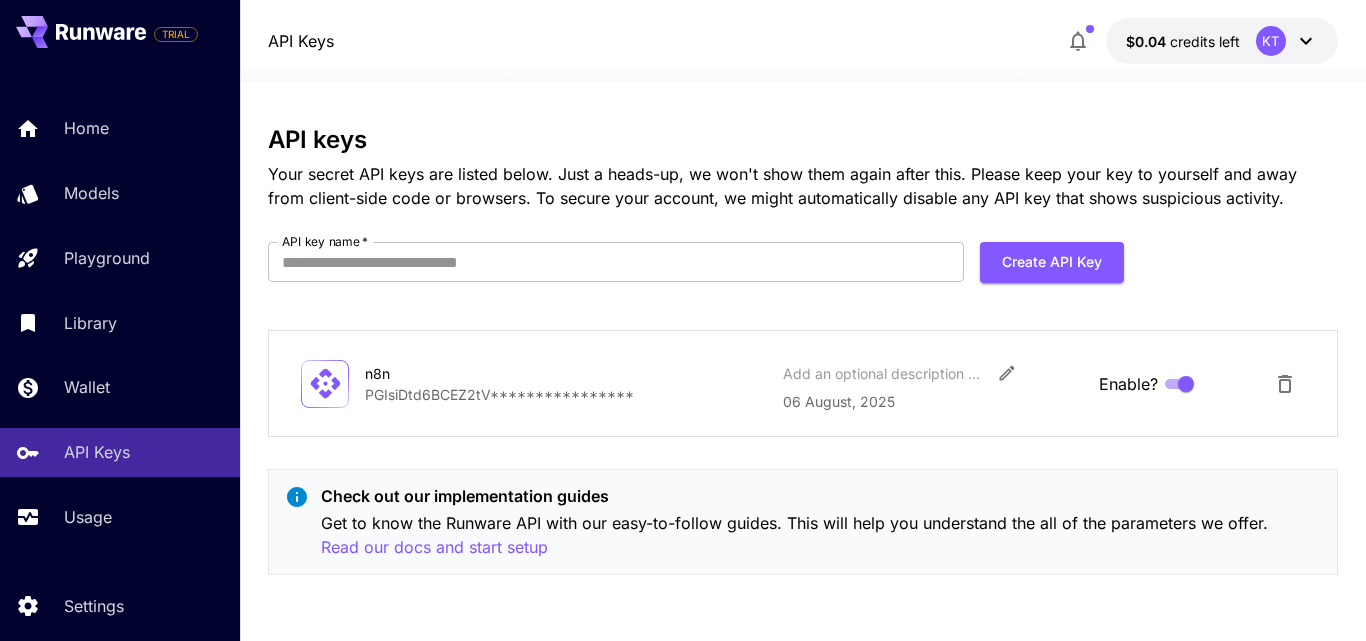 click on "API key name   * API key name   * Create API Key" at bounding box center [696, 270] 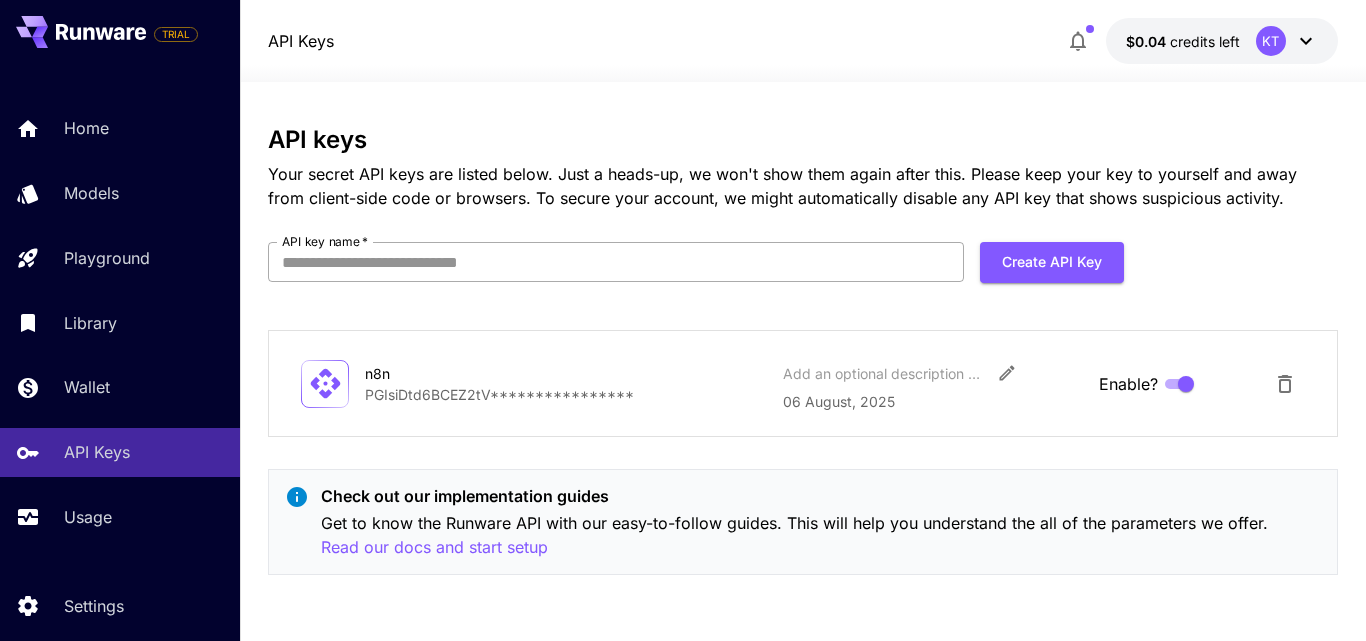 click on "API key name   *" at bounding box center [616, 262] 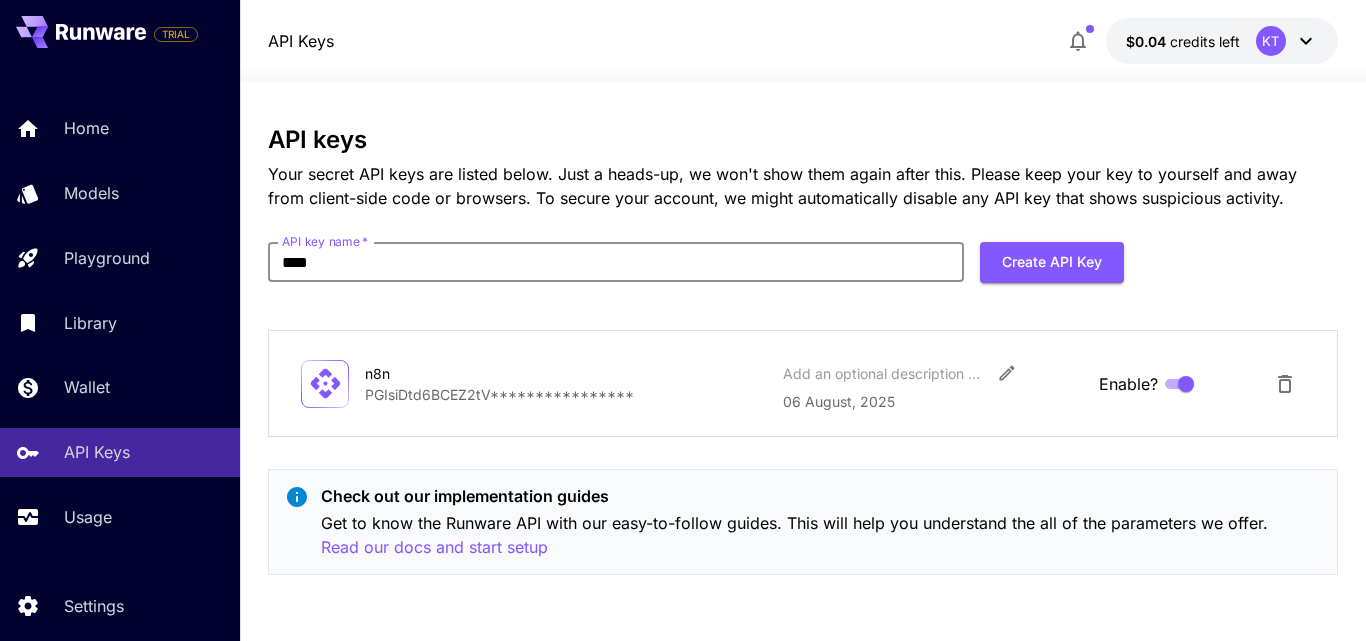 type on "****" 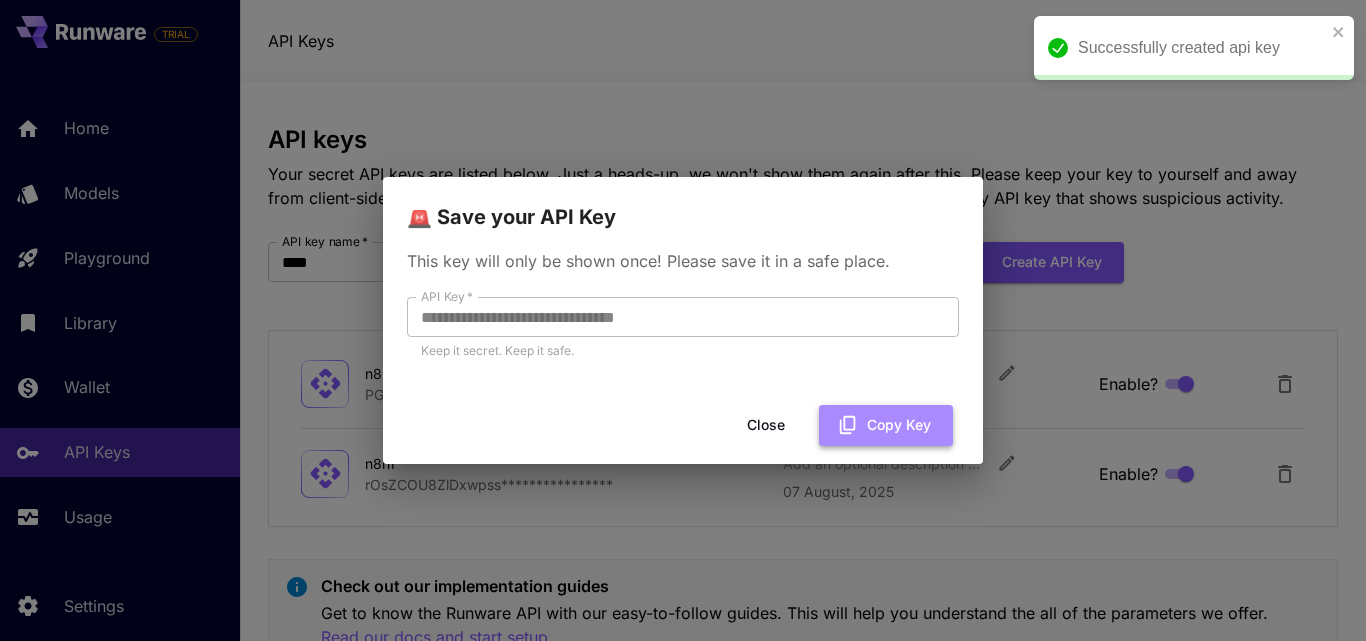 click on "Copy Key" at bounding box center [886, 425] 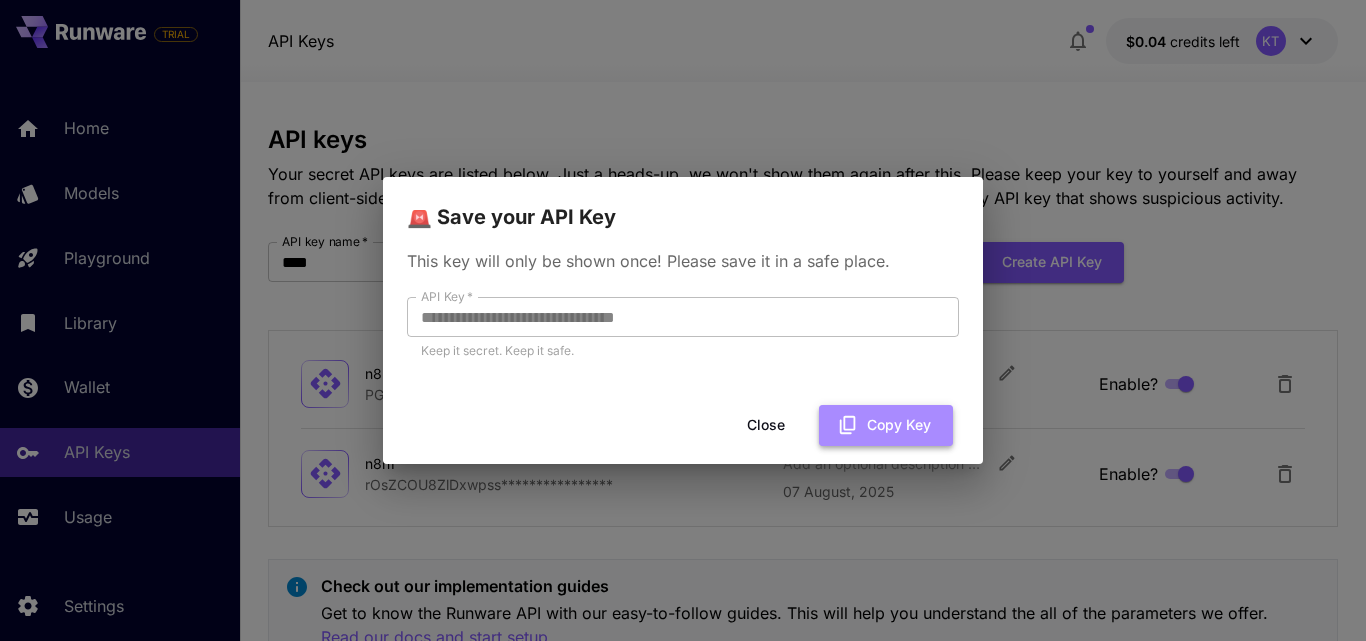 click on "Copy Key" at bounding box center (886, 425) 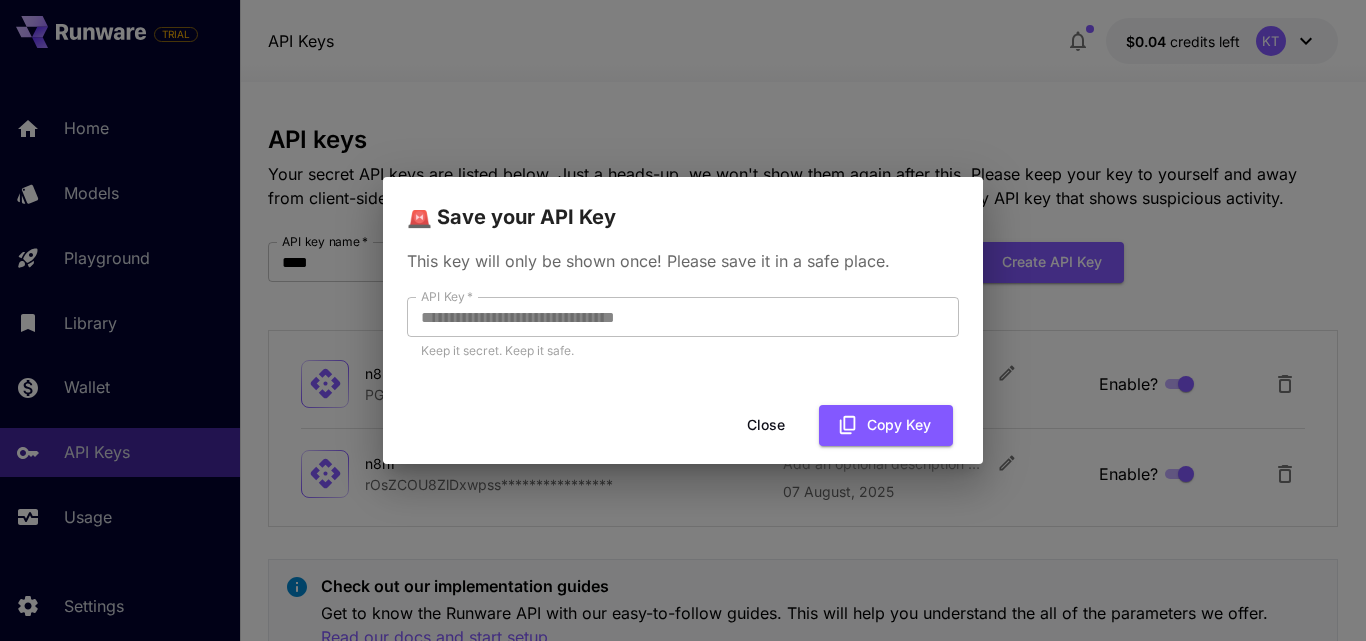 click on "Close Copy Key" at bounding box center [683, 425] 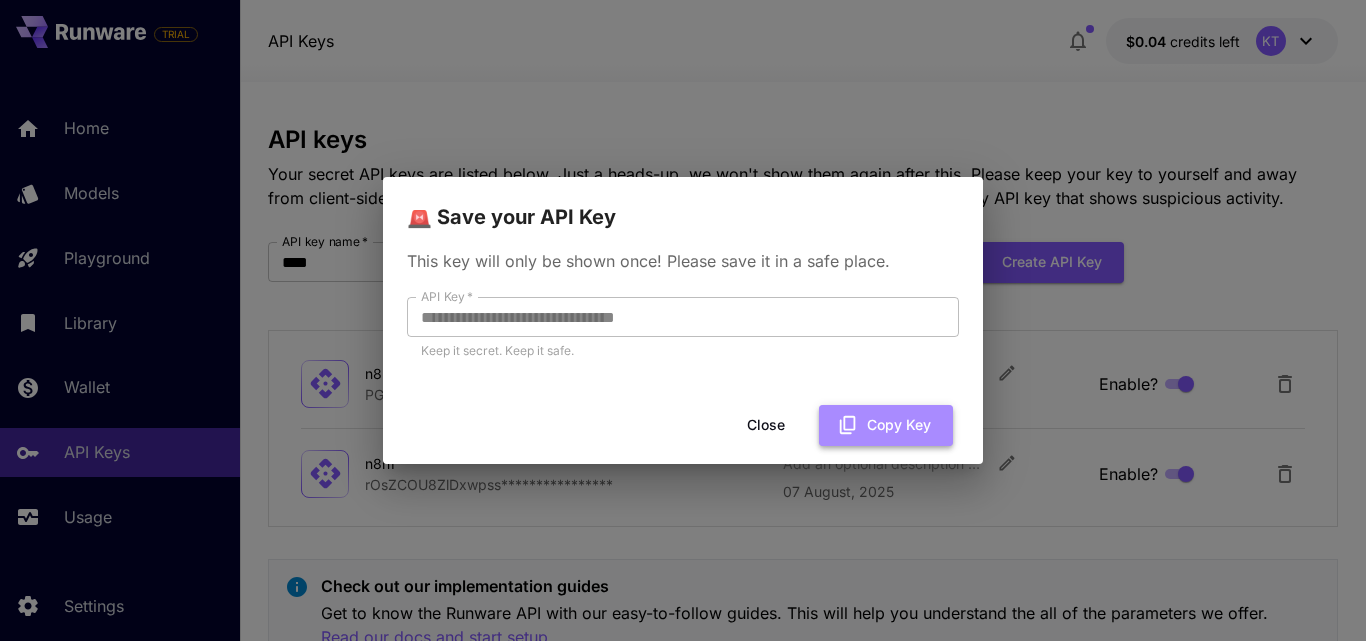 click on "Copy Key" at bounding box center (886, 425) 